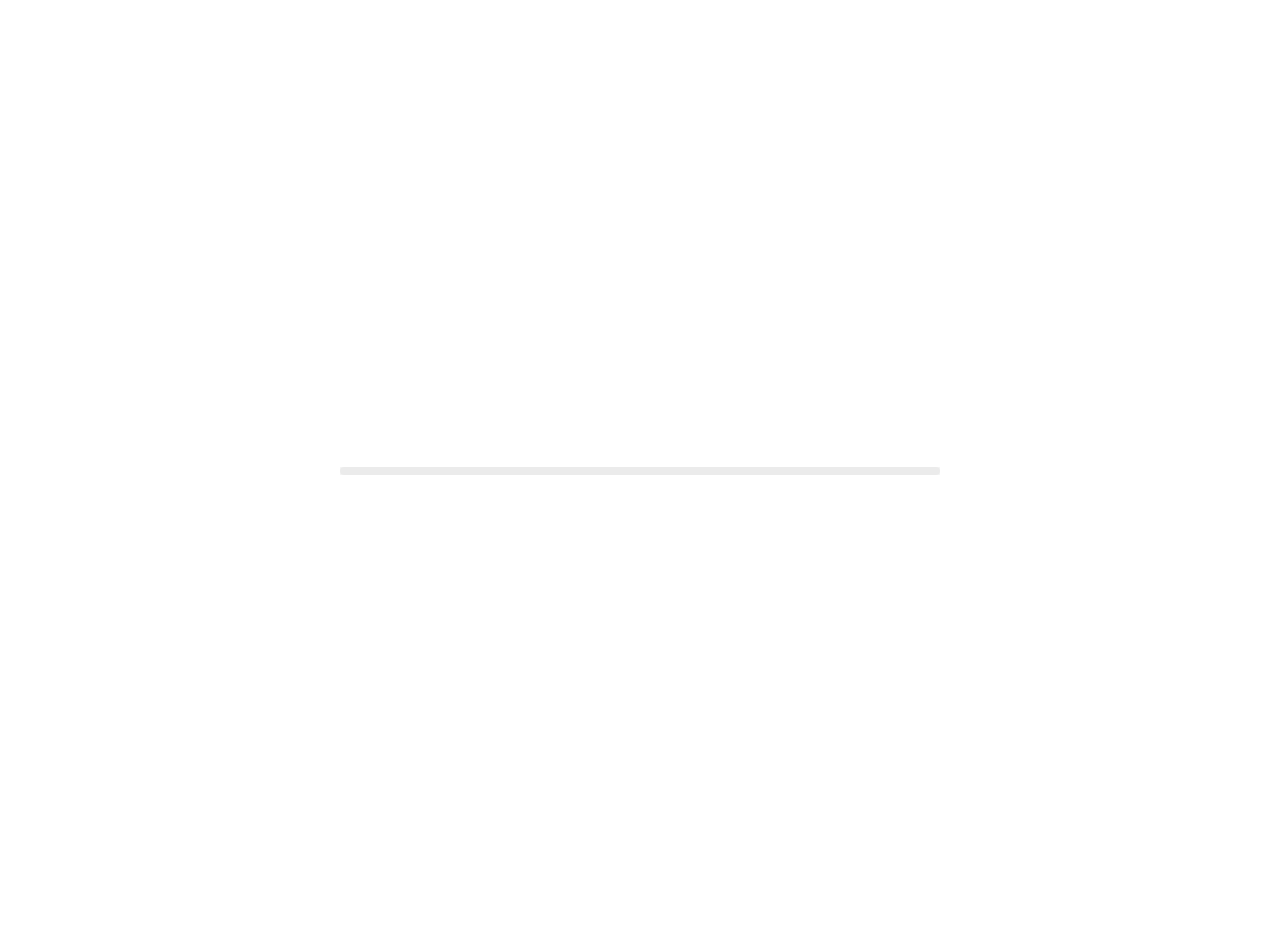 scroll, scrollTop: 0, scrollLeft: 0, axis: both 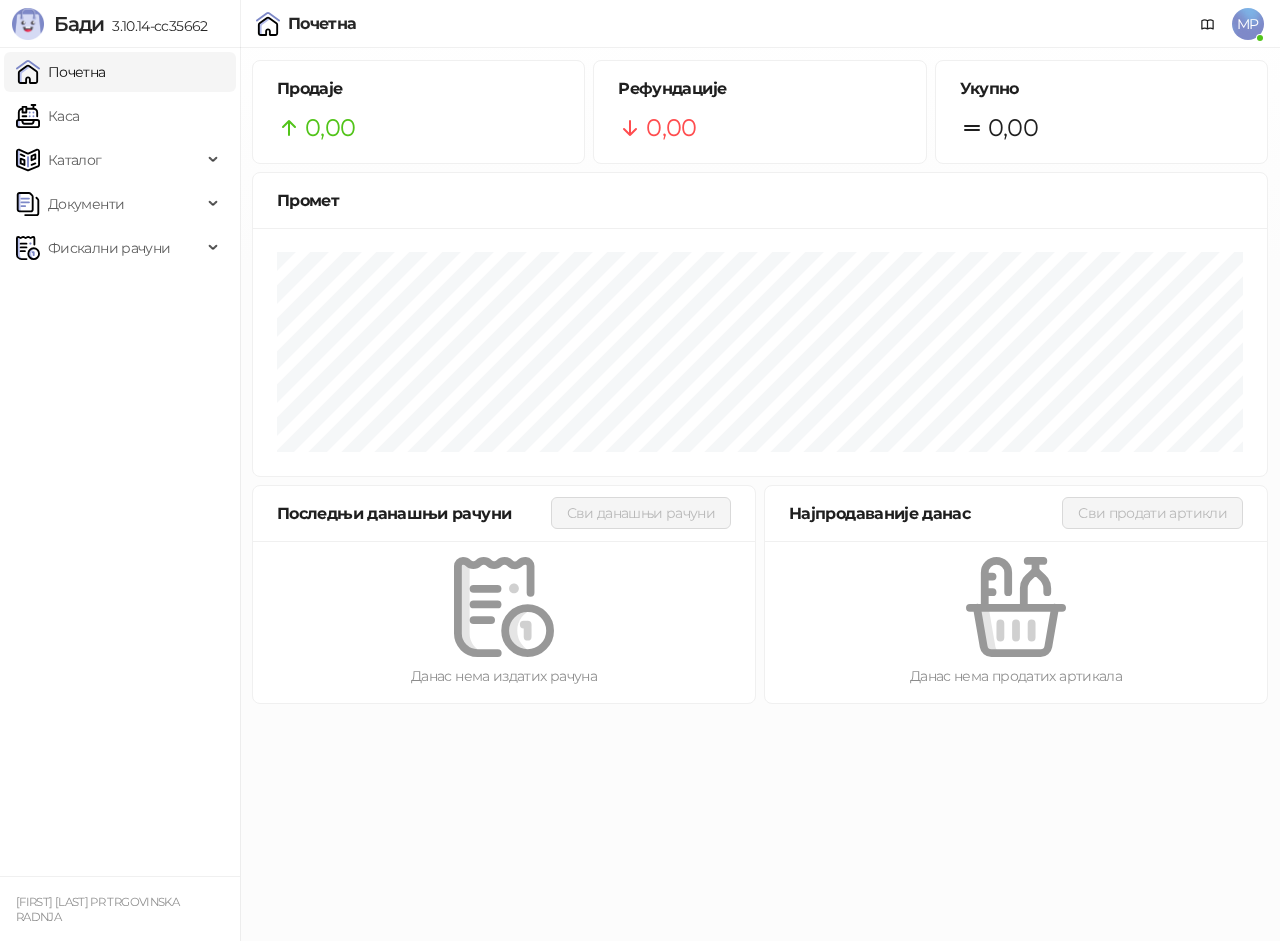 click on "Почетна" at bounding box center [61, 72] 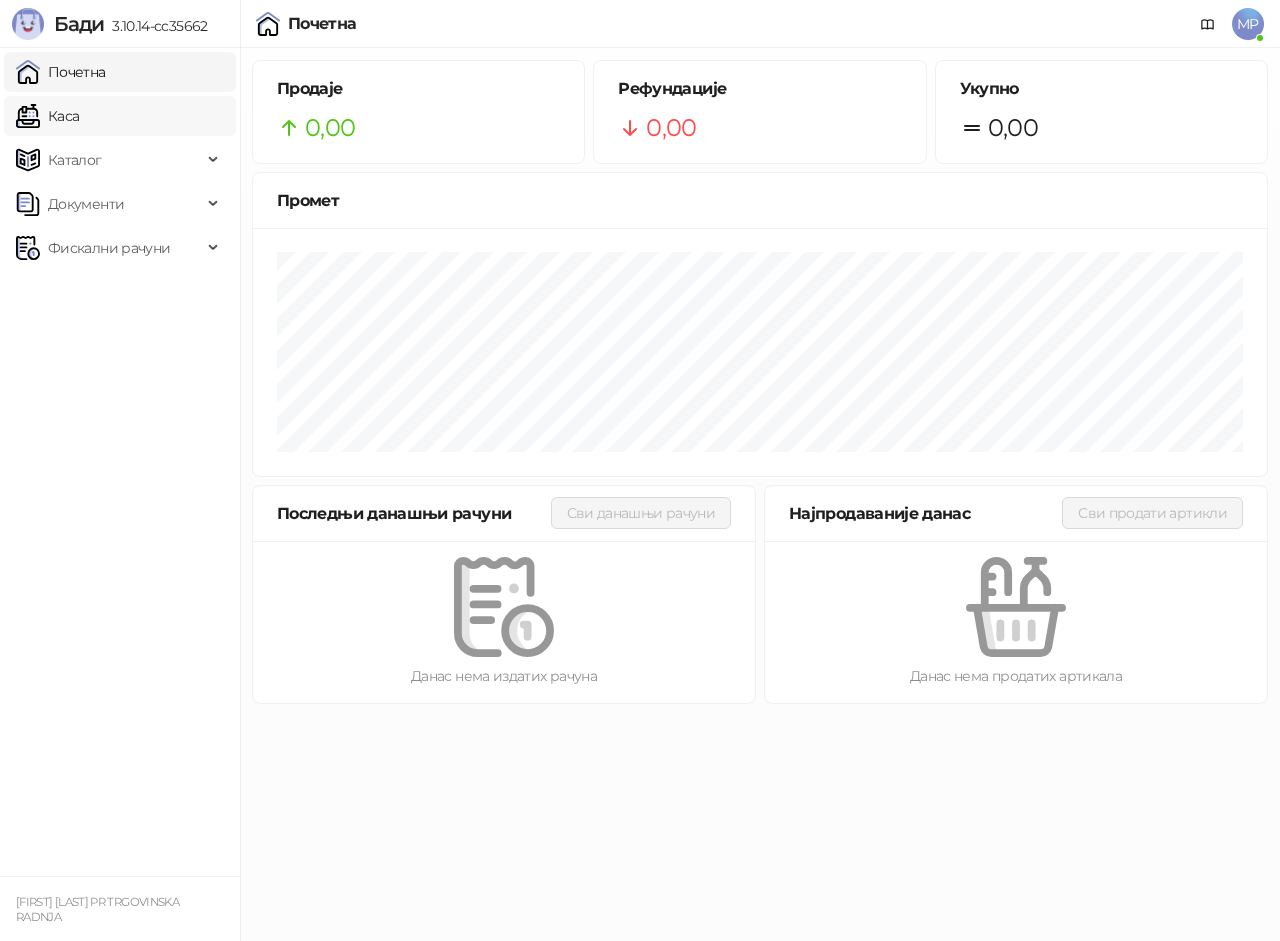 click on "Каса" at bounding box center (47, 116) 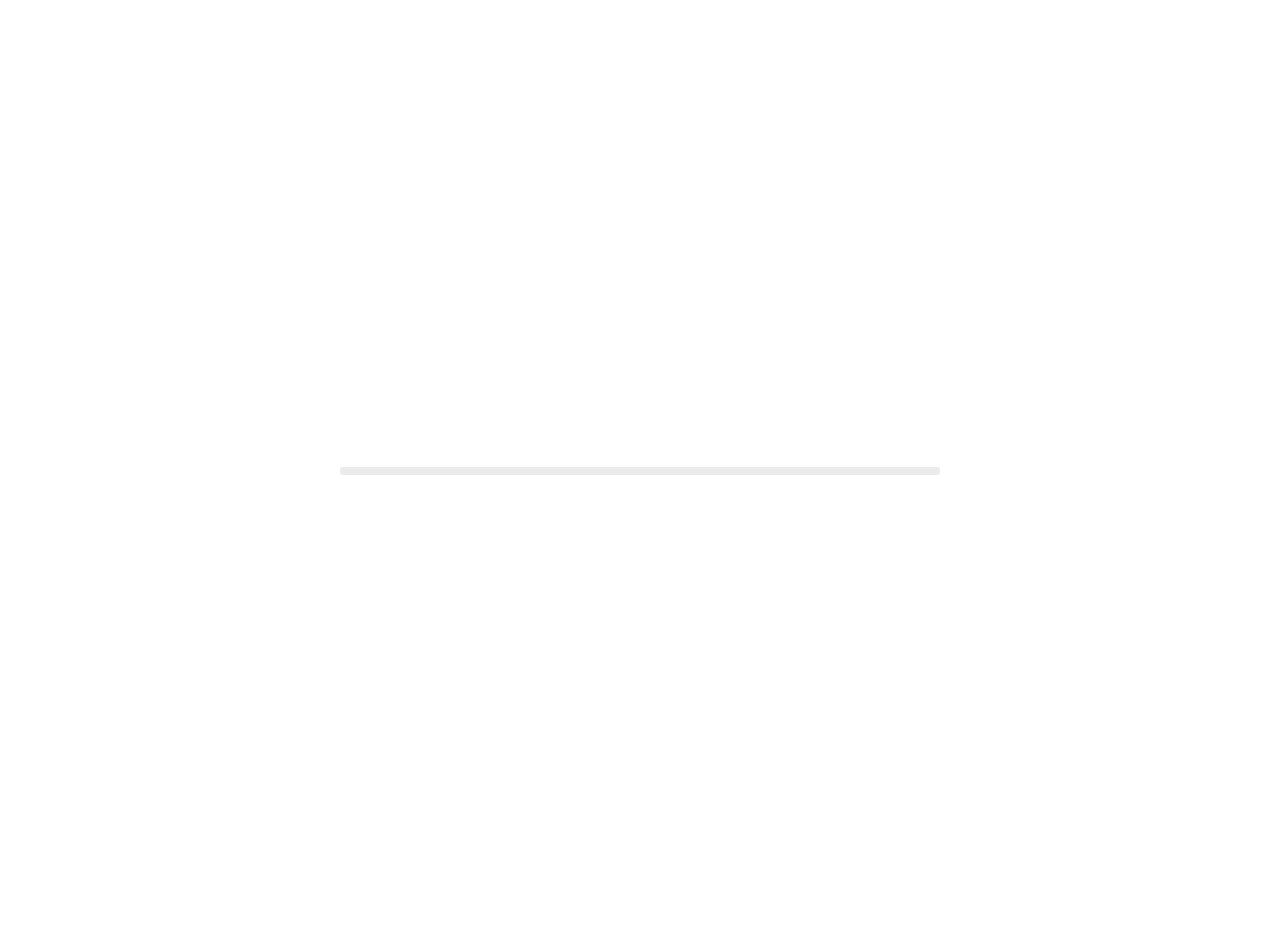 scroll, scrollTop: 0, scrollLeft: 0, axis: both 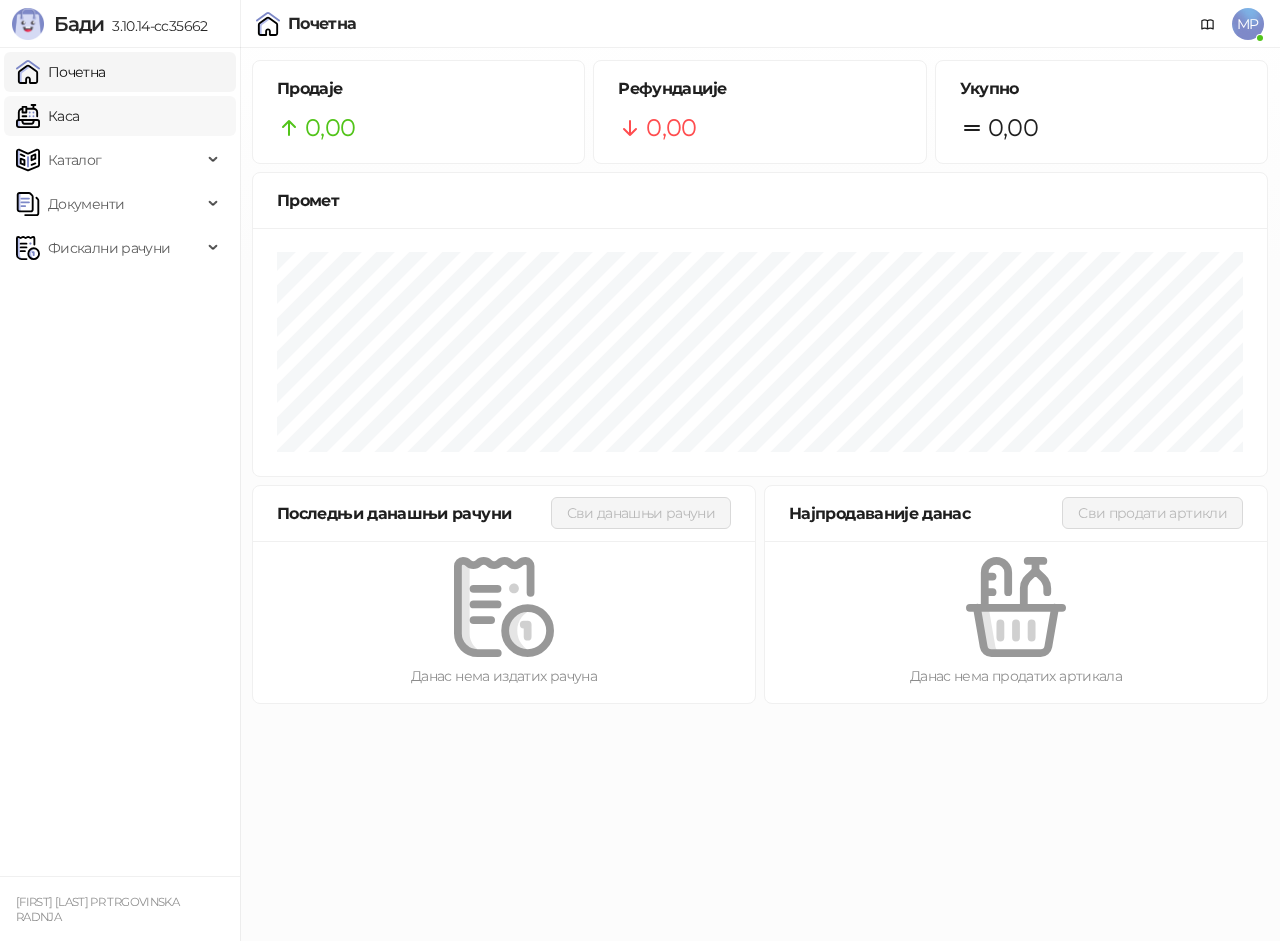 click on "Каса" at bounding box center [47, 116] 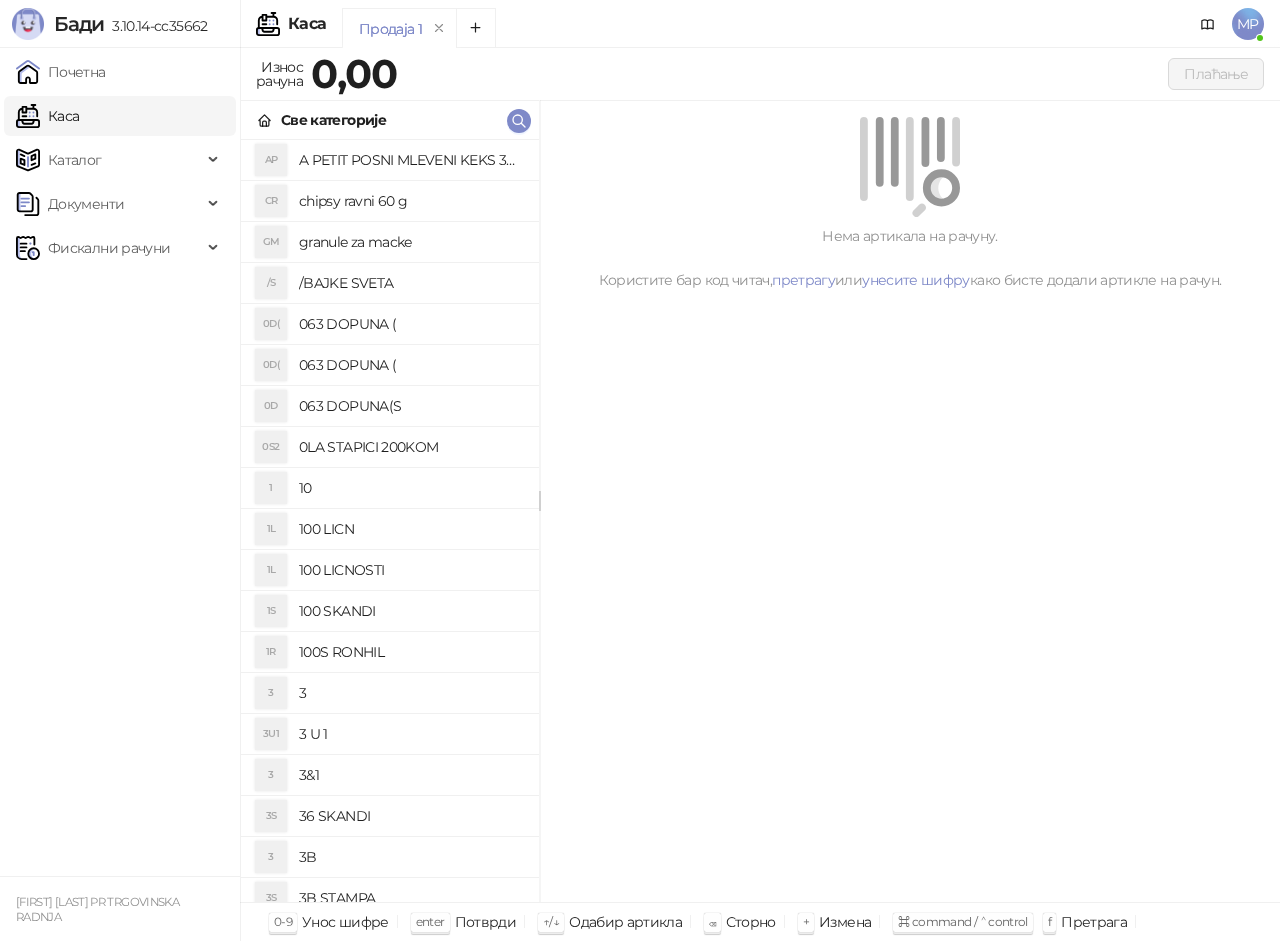 click on "Каса" at bounding box center (47, 116) 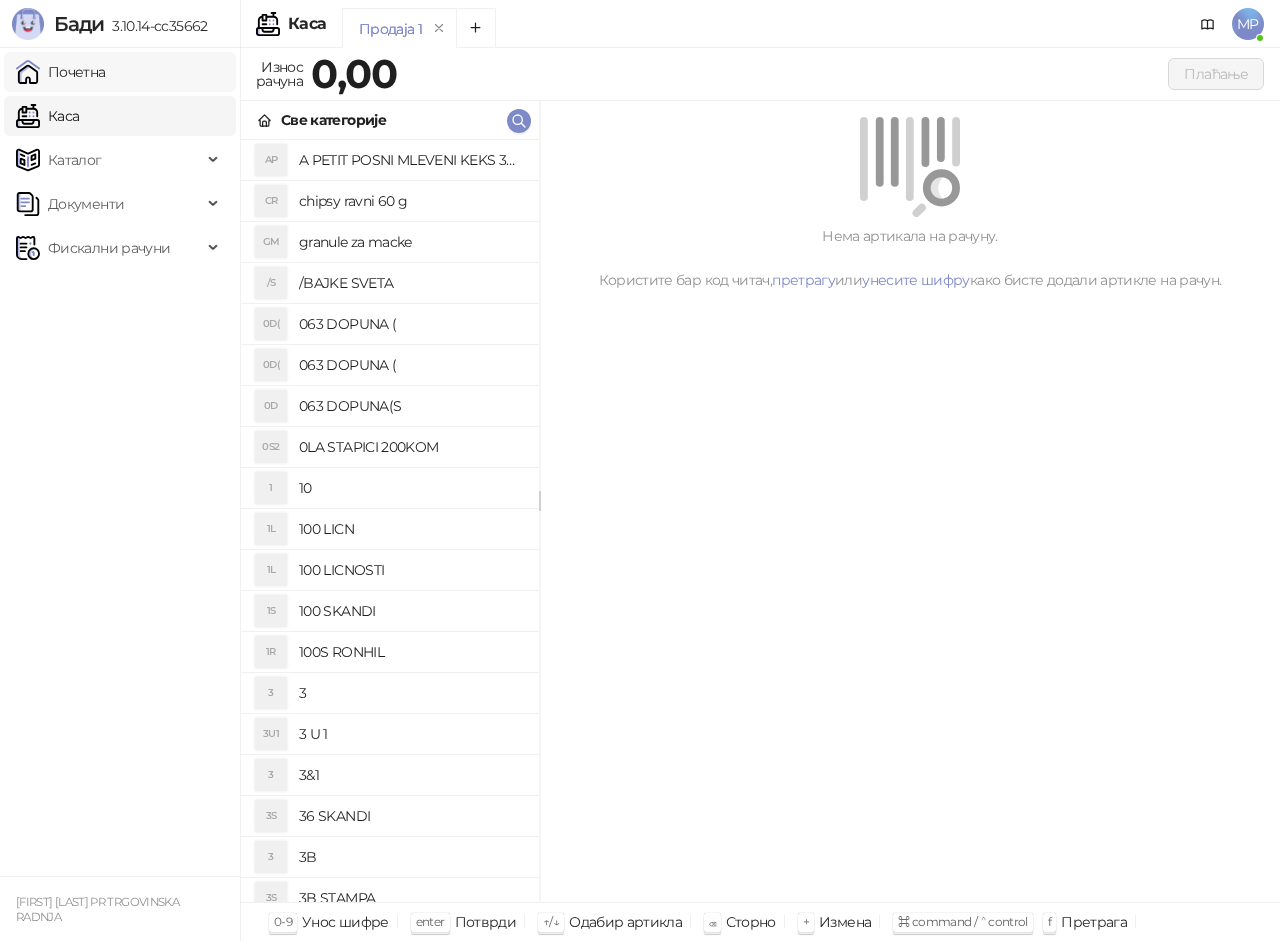 click on "Почетна" at bounding box center (61, 72) 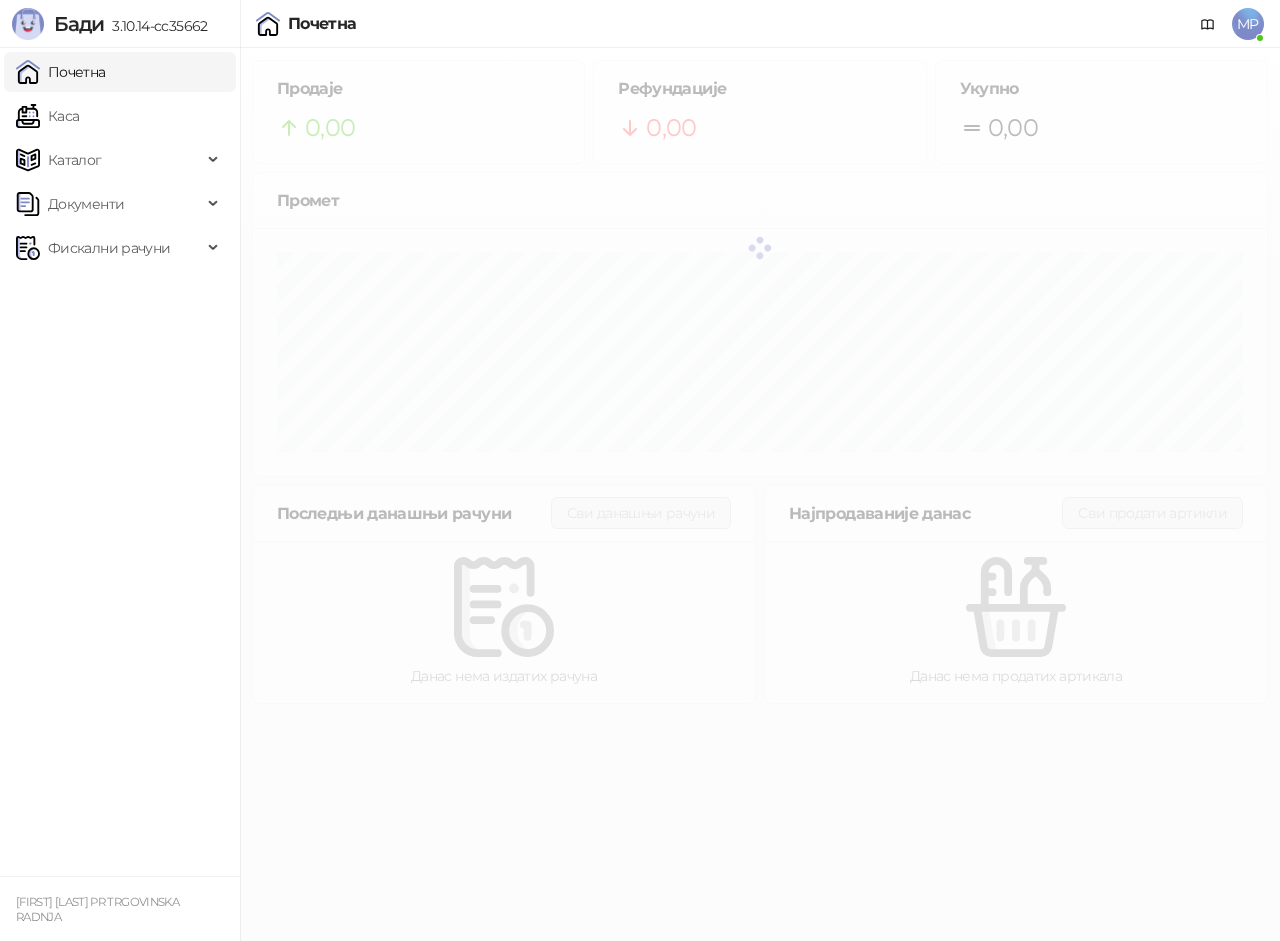 click on "Почетна" at bounding box center (61, 72) 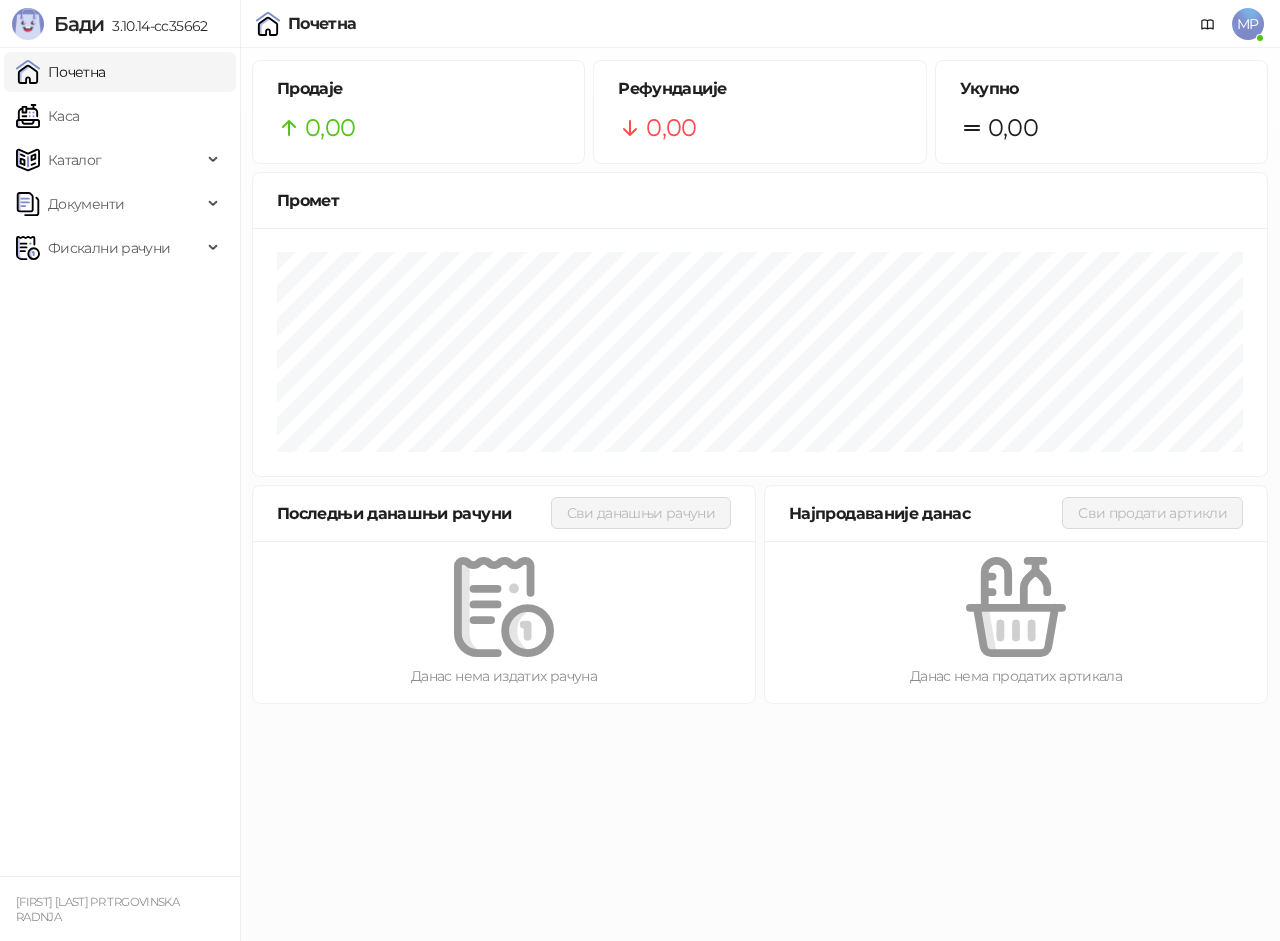 click on "Почетна" at bounding box center [61, 72] 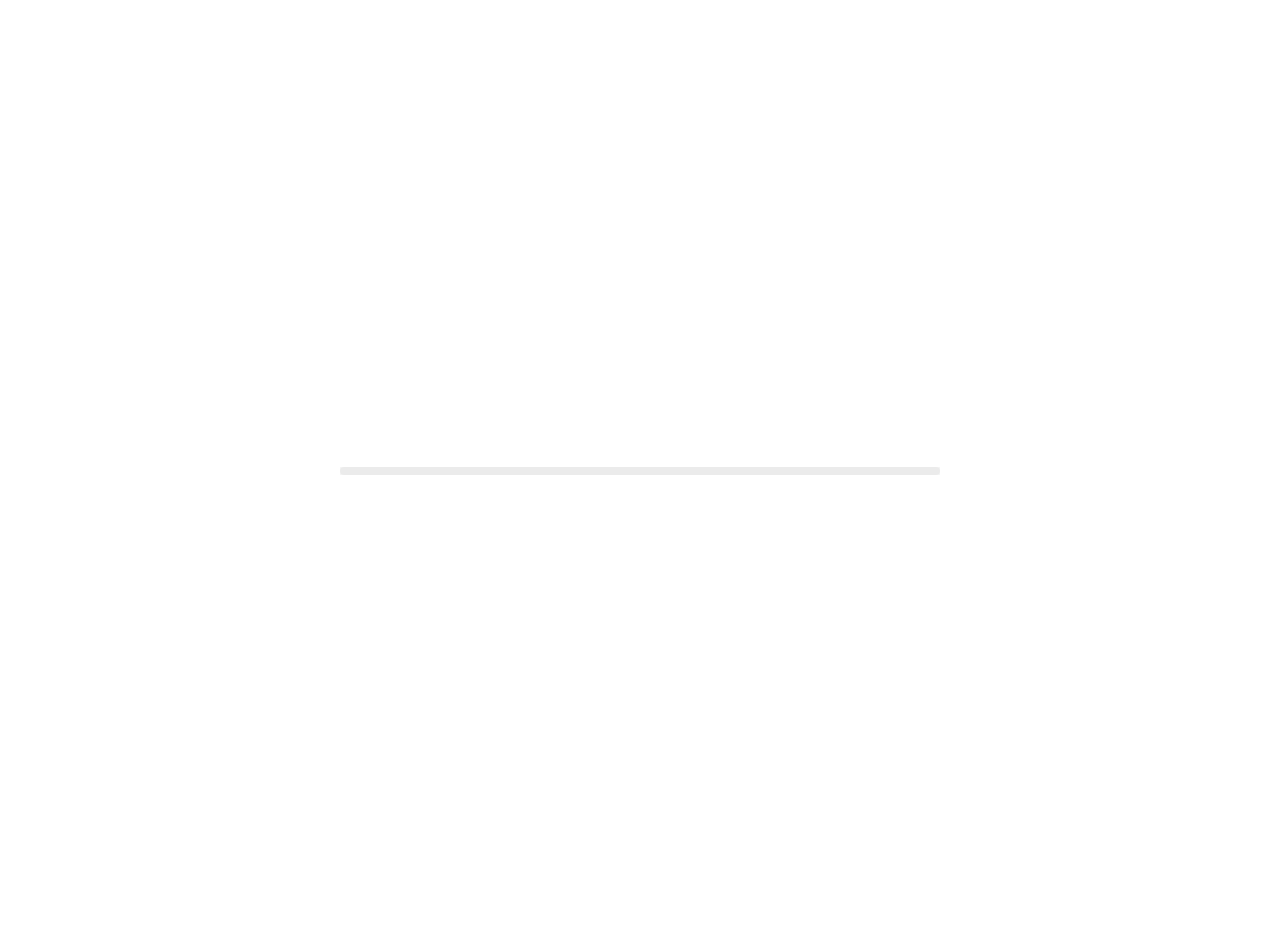 scroll, scrollTop: 0, scrollLeft: 0, axis: both 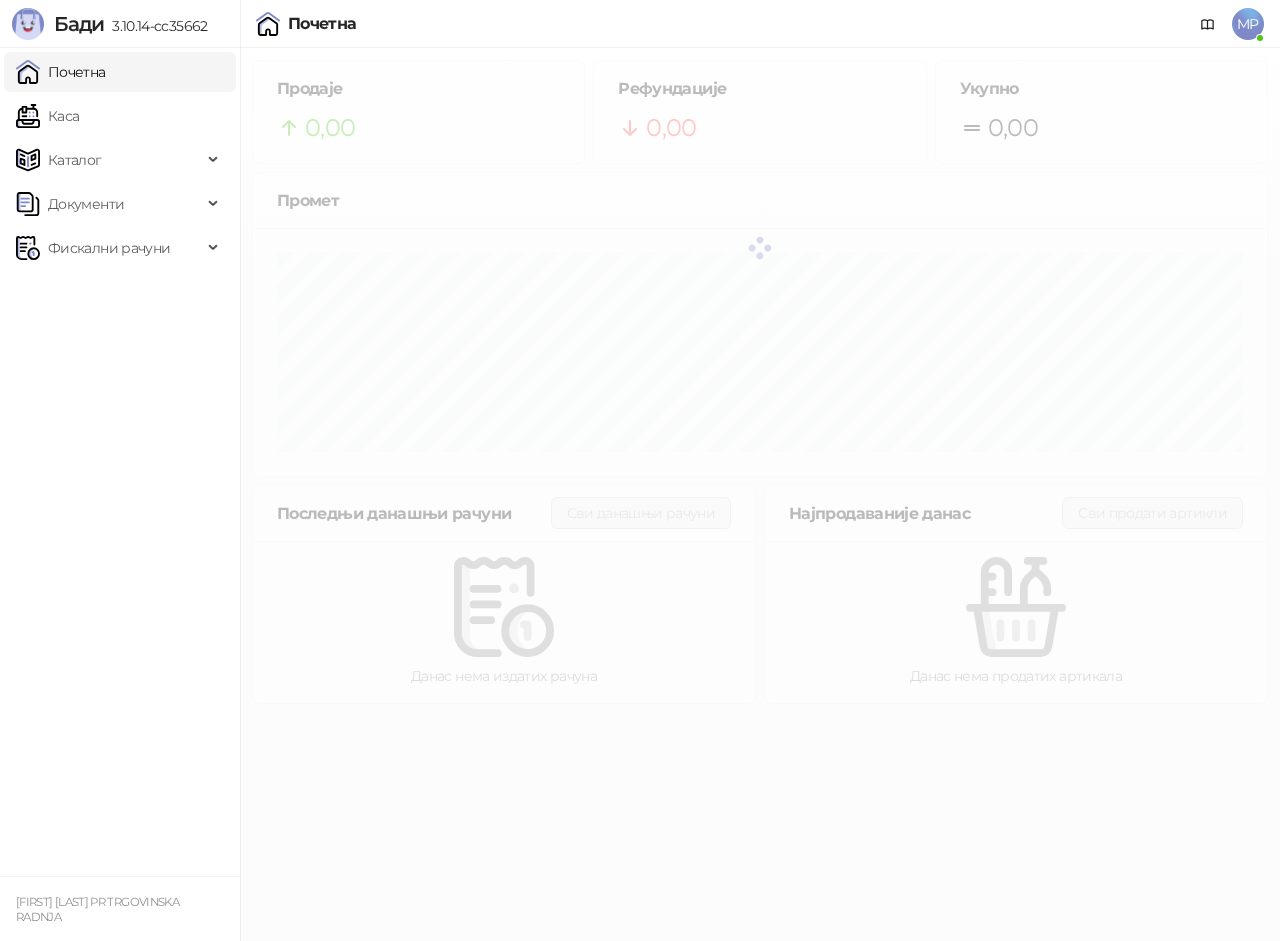 drag, startPoint x: 898, startPoint y: 816, endPoint x: 779, endPoint y: 778, distance: 124.919975 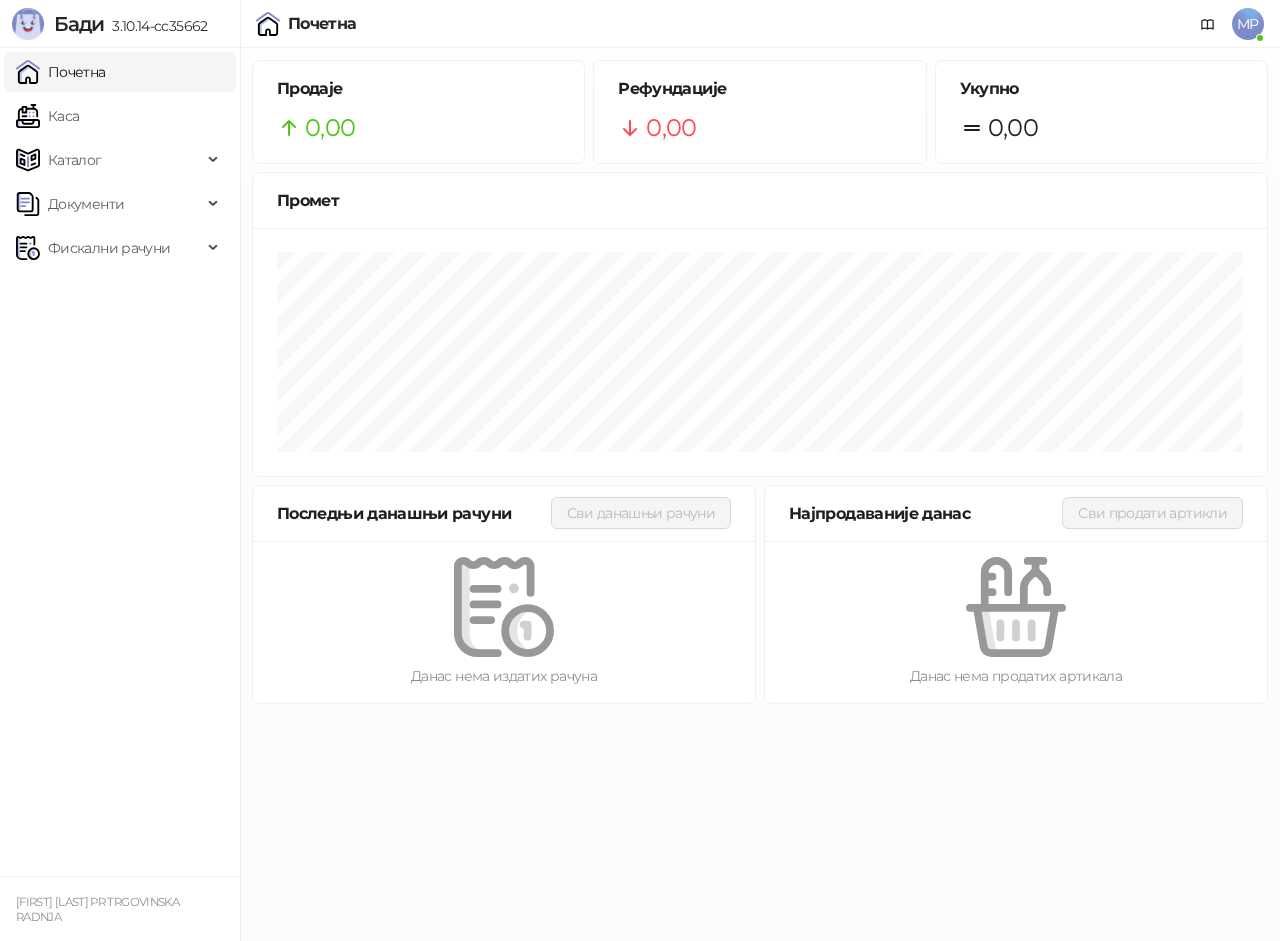 click on "Бади 3.10.14-cc35662 Почетна Каса Каталог Документи Фискални рачуни LJILJANA VELICKOVIC PR TRGOVINSKA RADNJA Почетна MP Продаје 0,00 Рефундације 0,00 Укупно 0,00 Промет Последњи данашњи рачуни Сви данашњи рачуни Данас нема издатих рачуна Најпродаваније данас Сви продати артикли Данас нема продатих артикала" at bounding box center [640, 358] 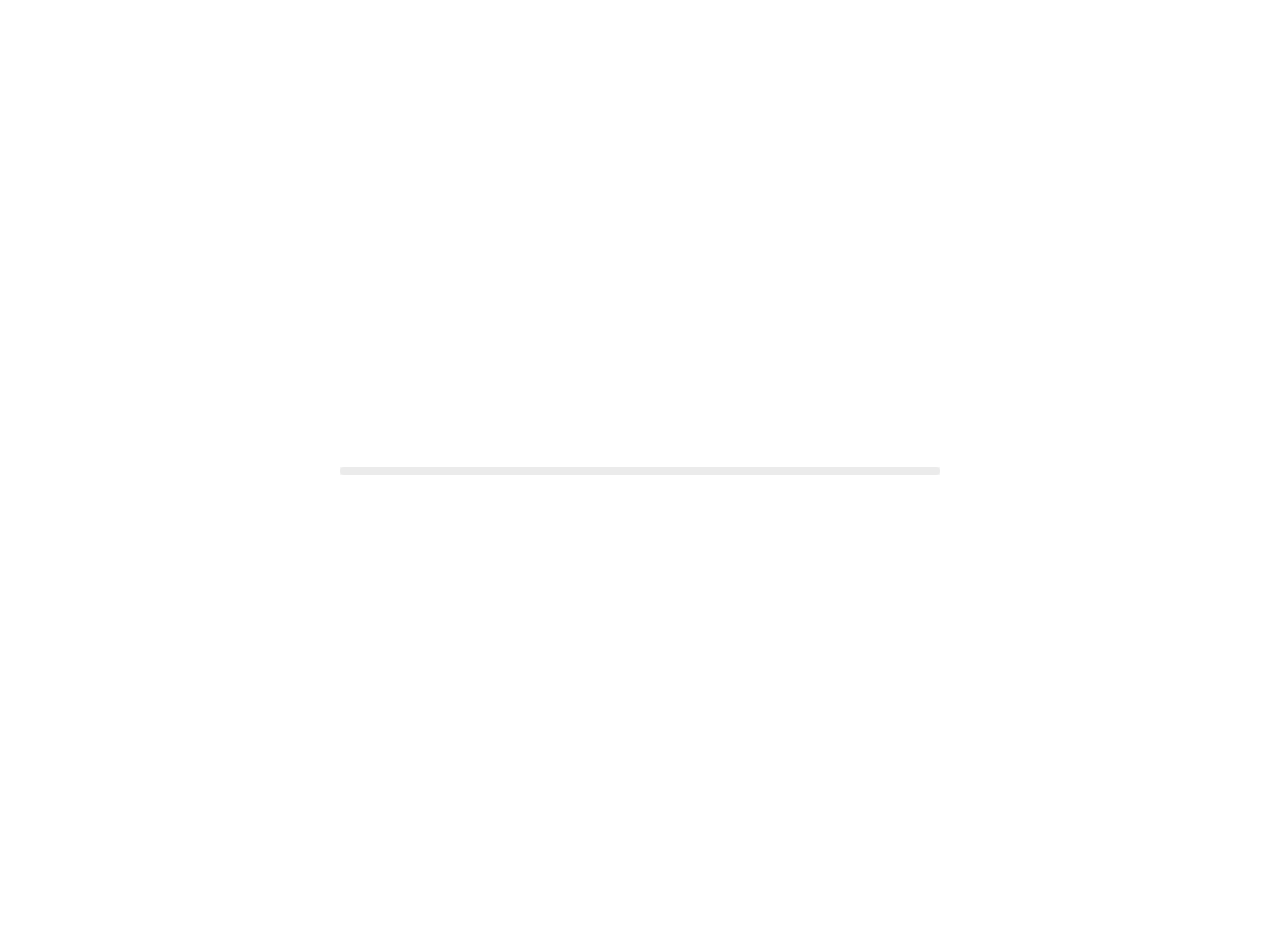 scroll, scrollTop: 0, scrollLeft: 0, axis: both 